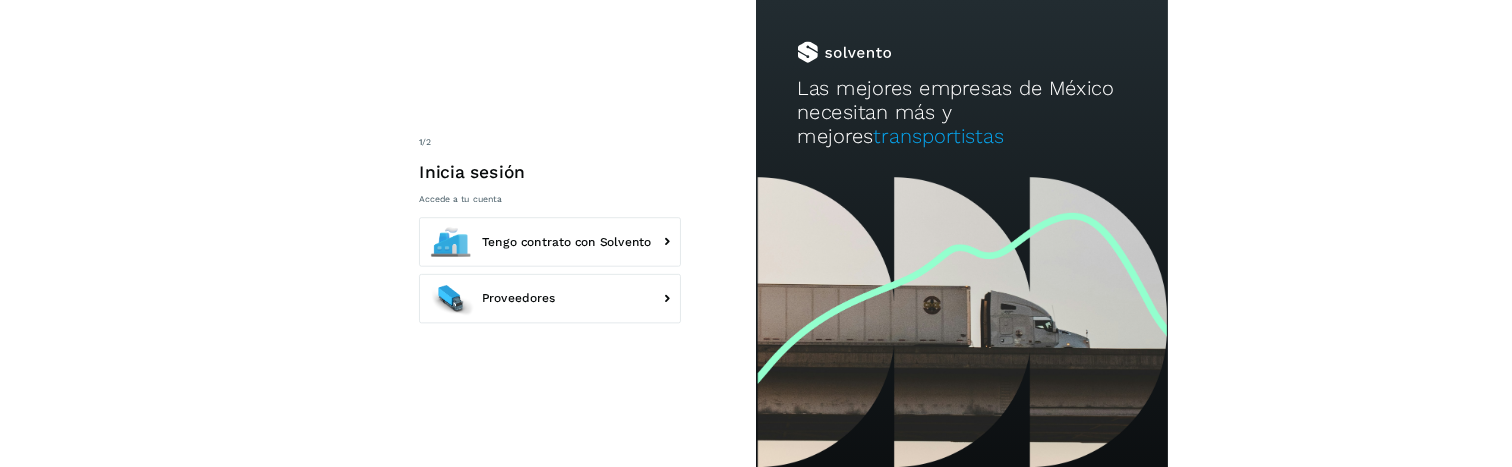 scroll, scrollTop: 0, scrollLeft: 0, axis: both 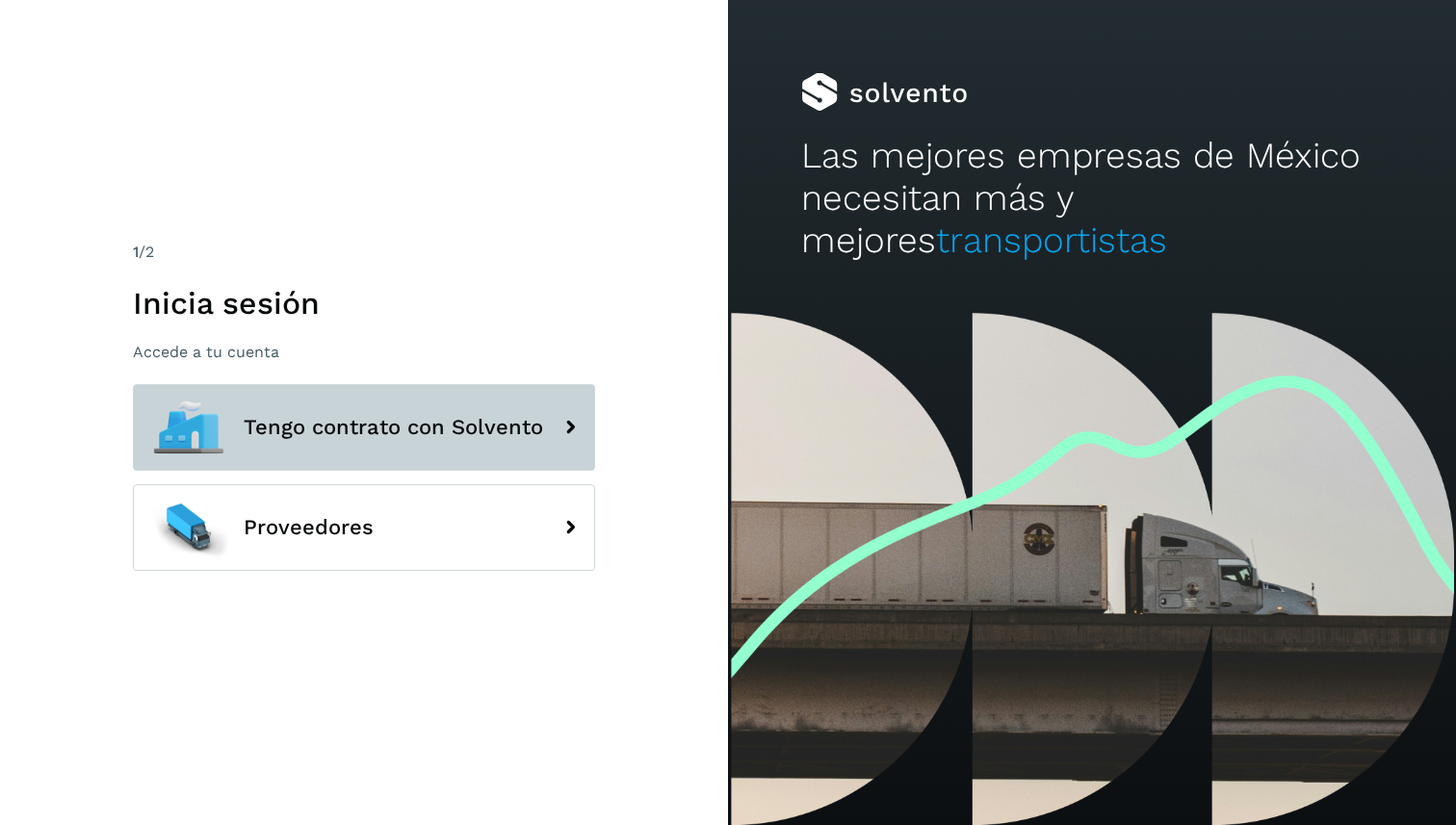 click on "Tengo contrato con Solvento" at bounding box center [364, 427] 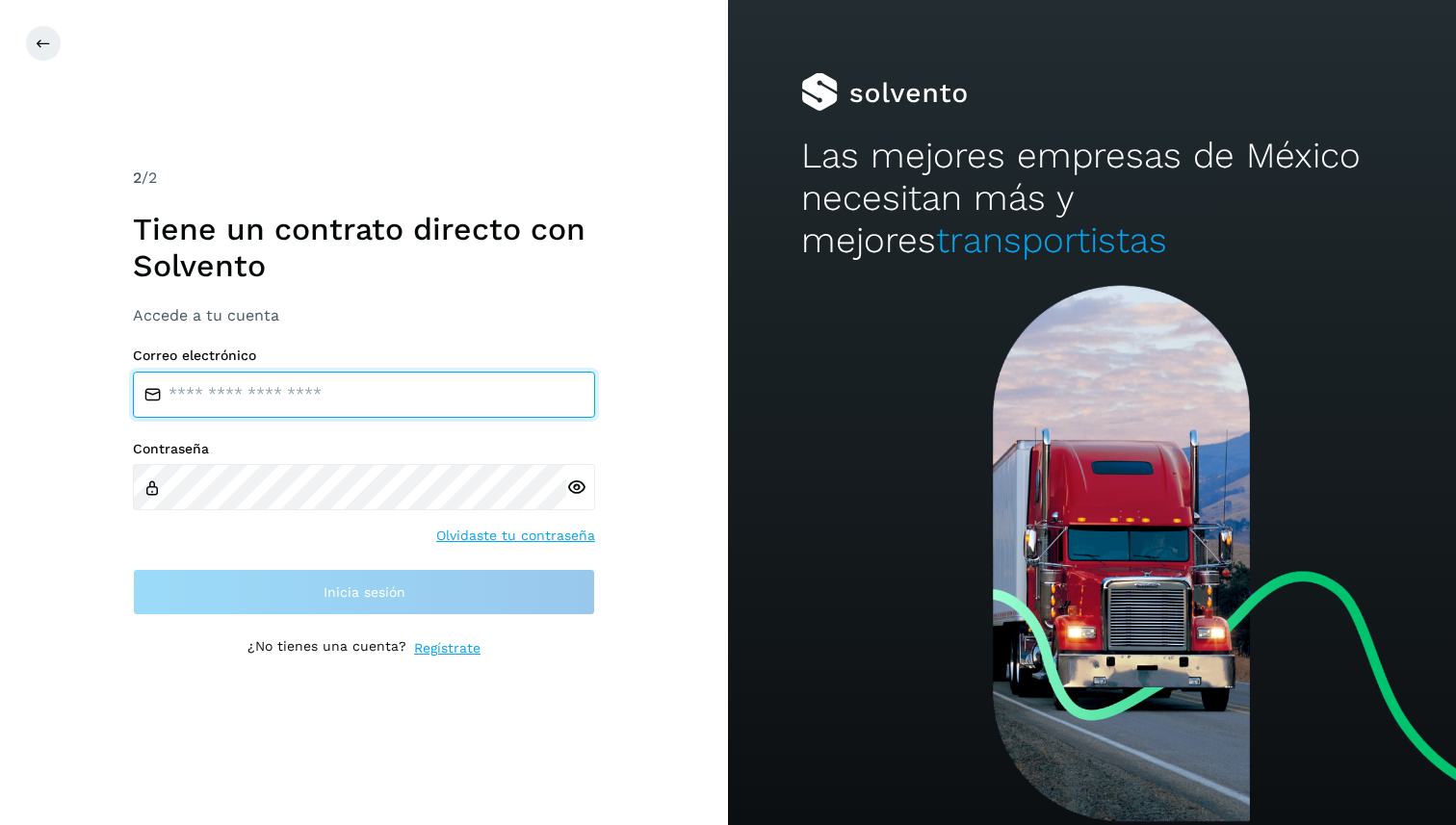 click at bounding box center (364, 395) 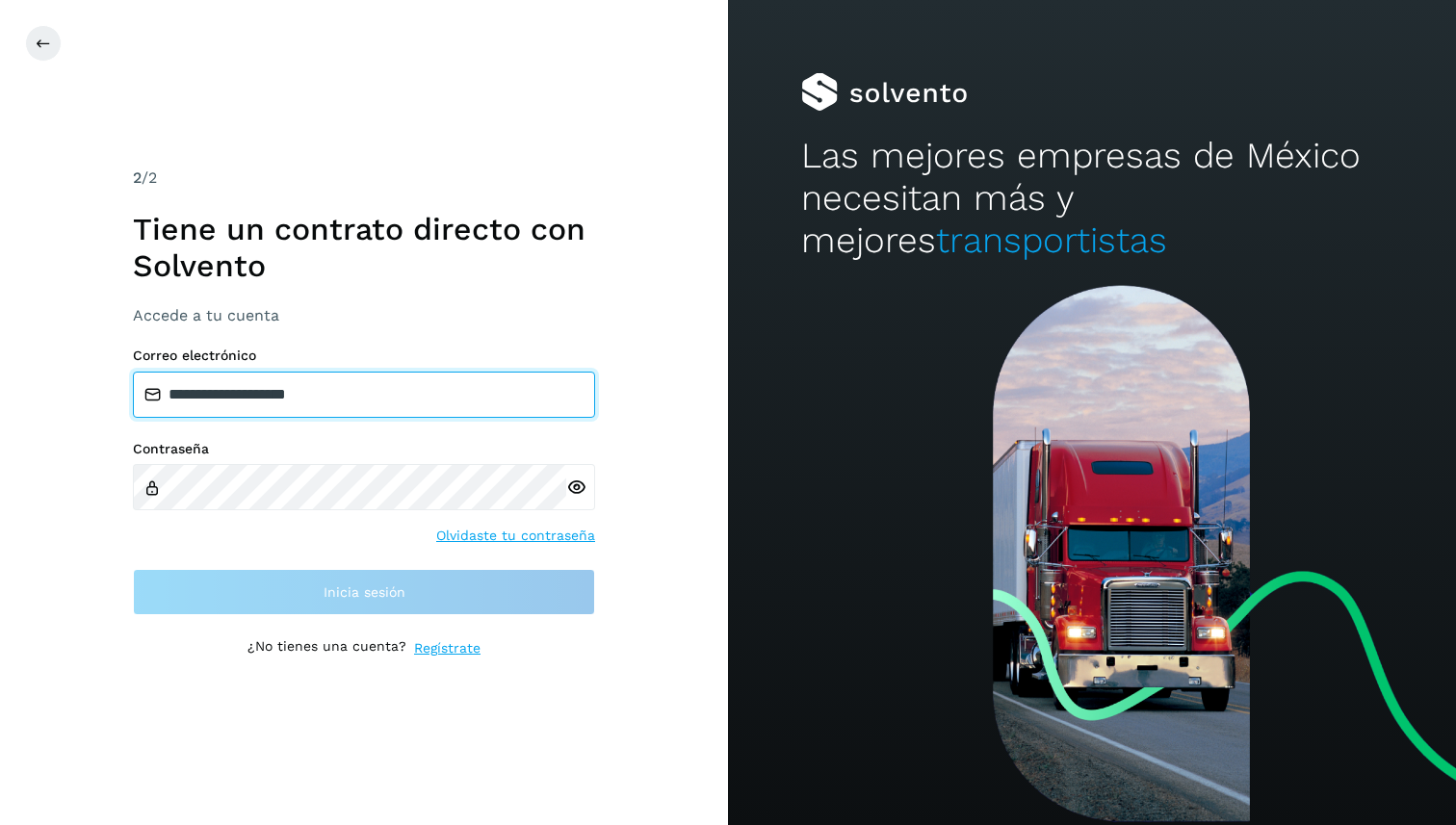 type on "**********" 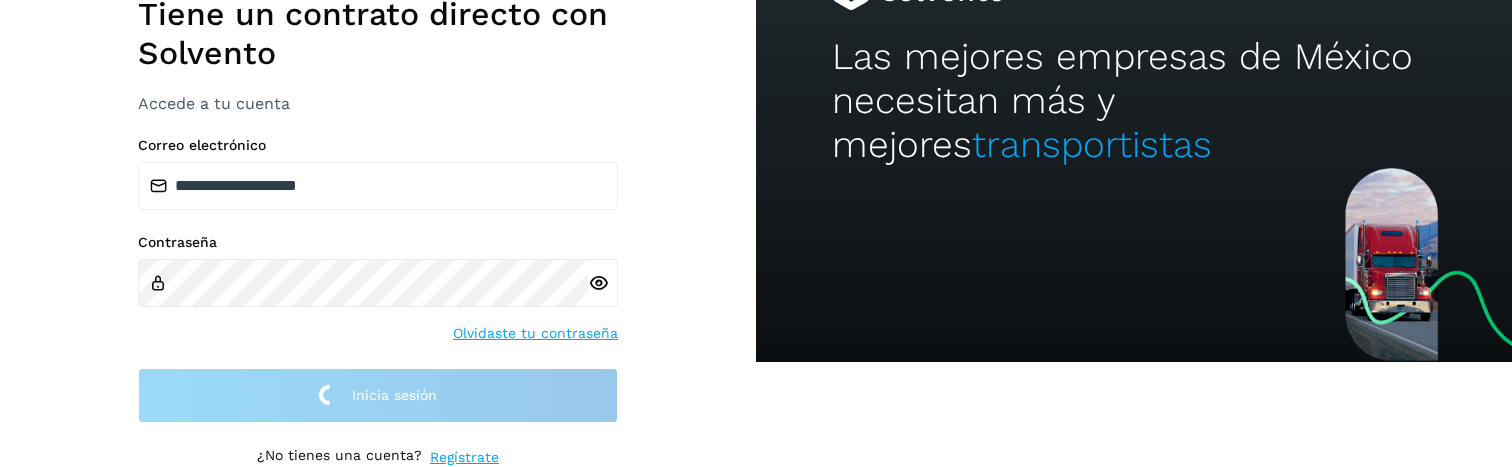 scroll, scrollTop: 102, scrollLeft: 0, axis: vertical 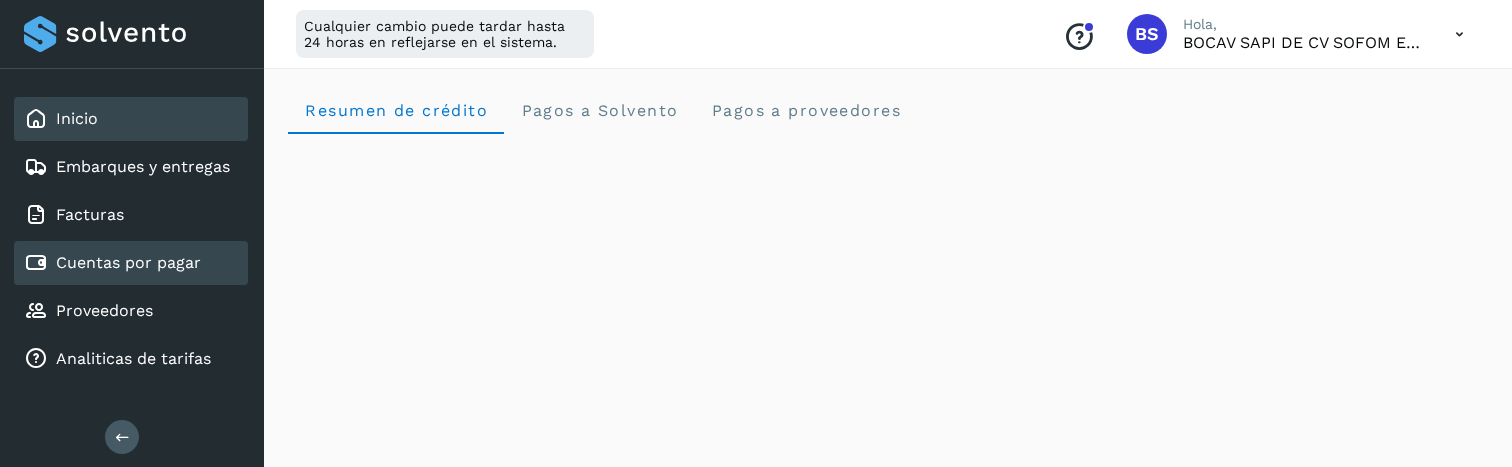 click on "Cuentas por pagar" at bounding box center (128, 262) 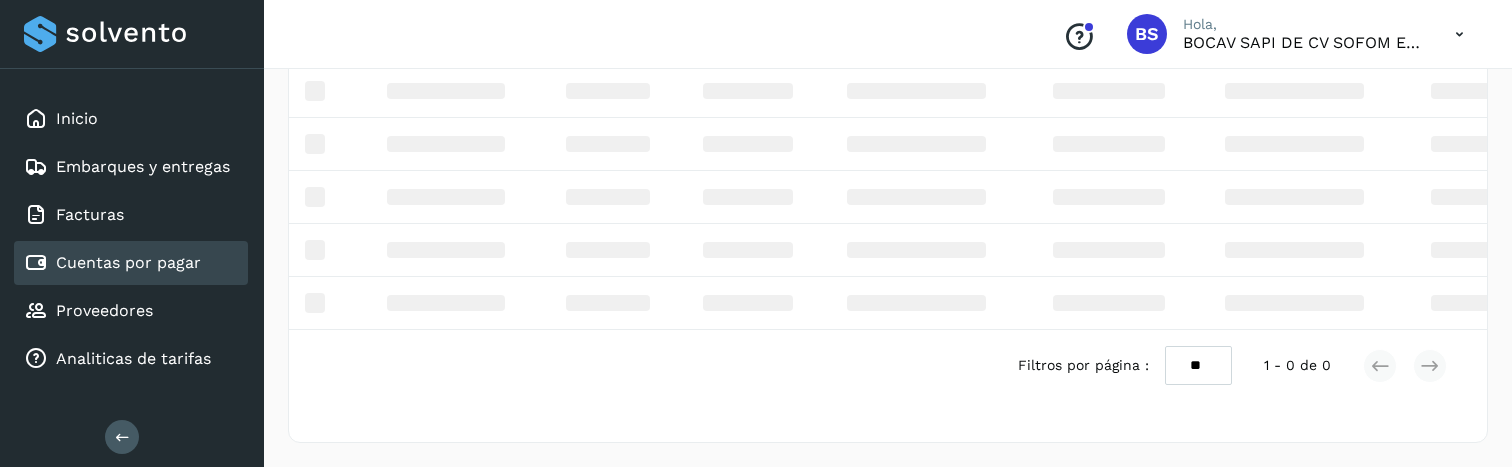 scroll, scrollTop: 0, scrollLeft: 0, axis: both 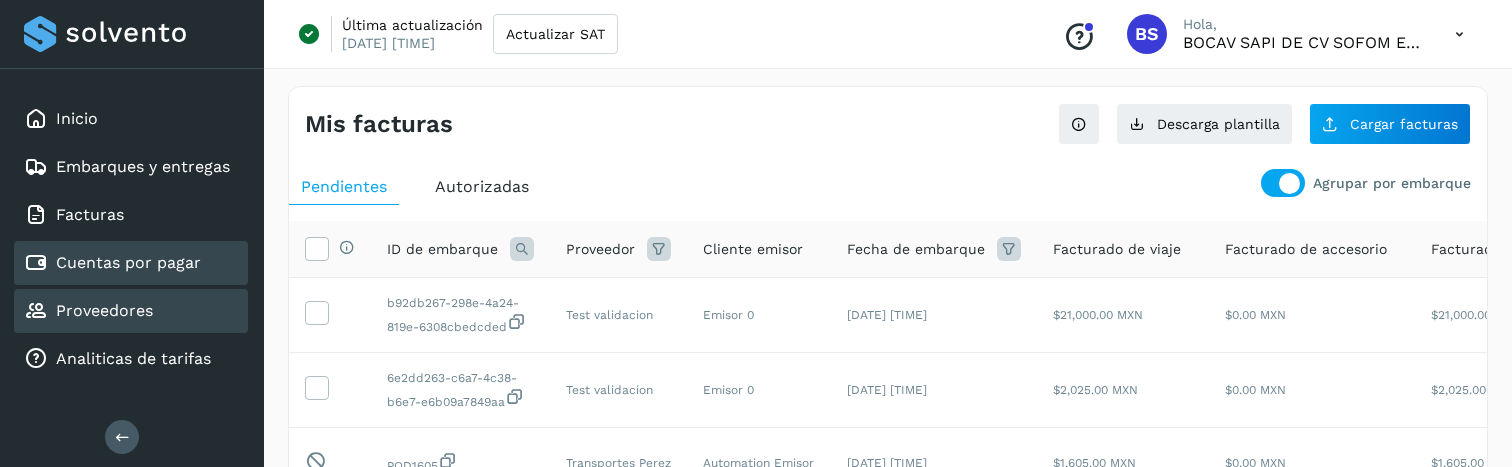 click on "Proveedores" 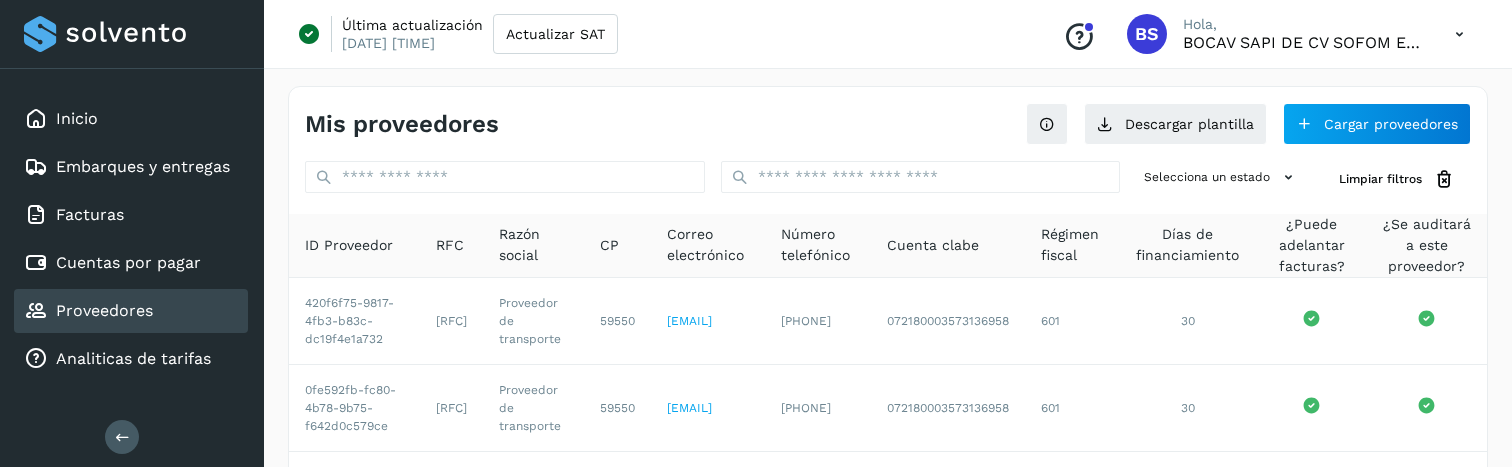 click on "Proveedores" 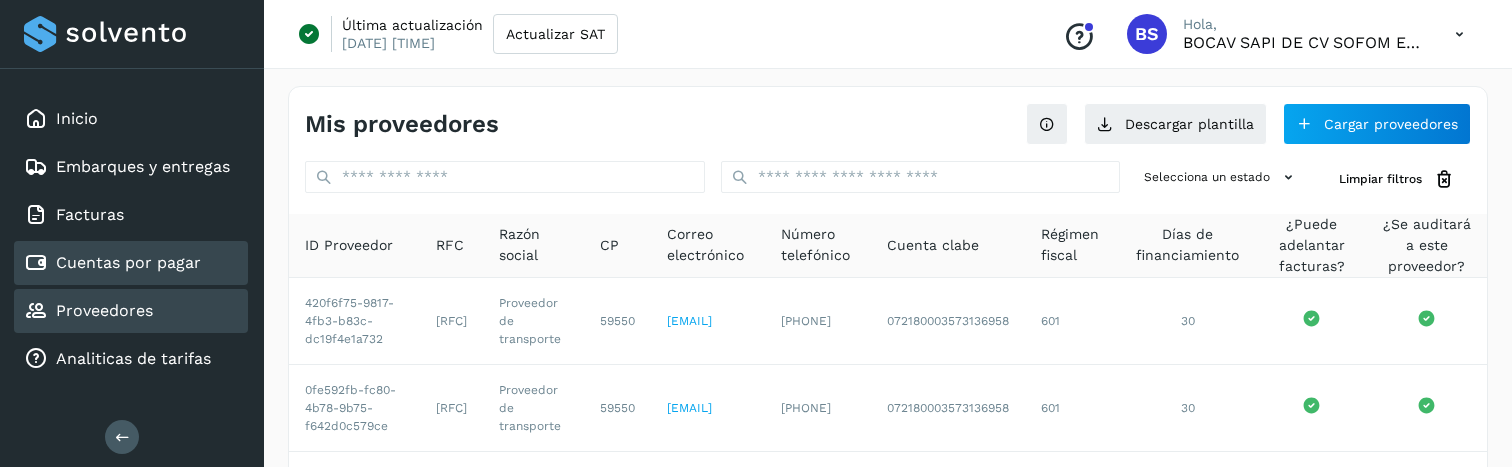 click on "Cuentas por pagar" 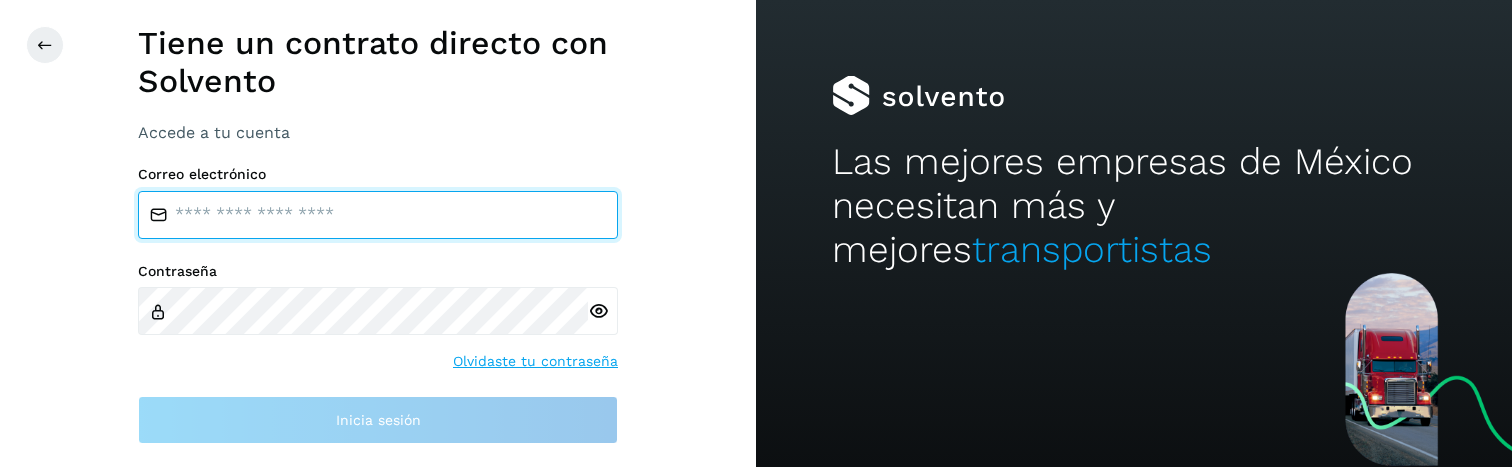 click at bounding box center [378, 215] 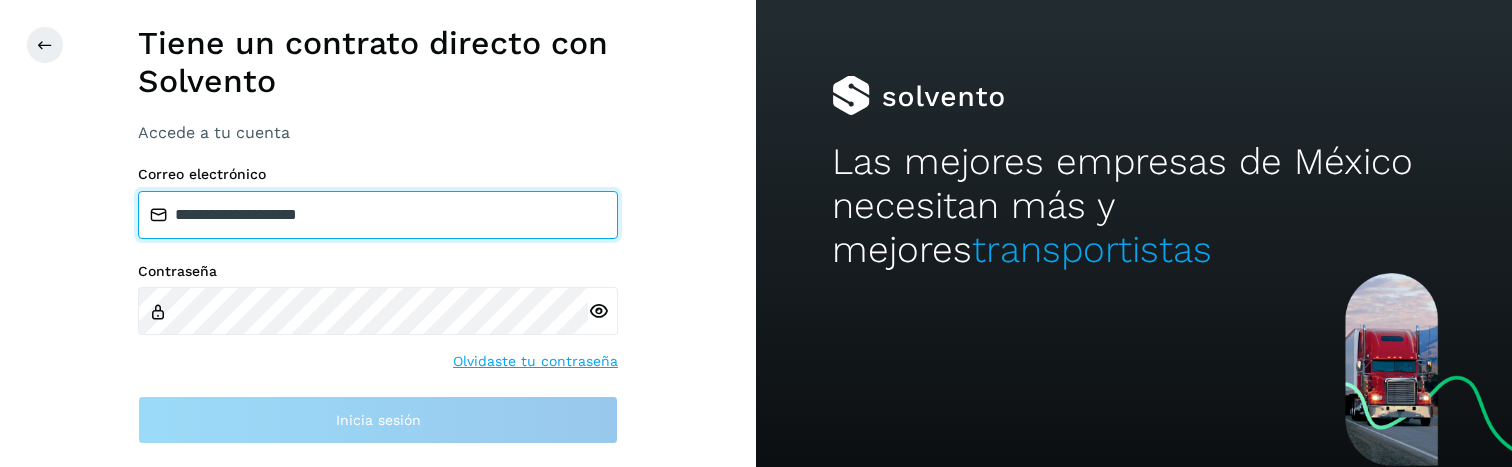 type on "**********" 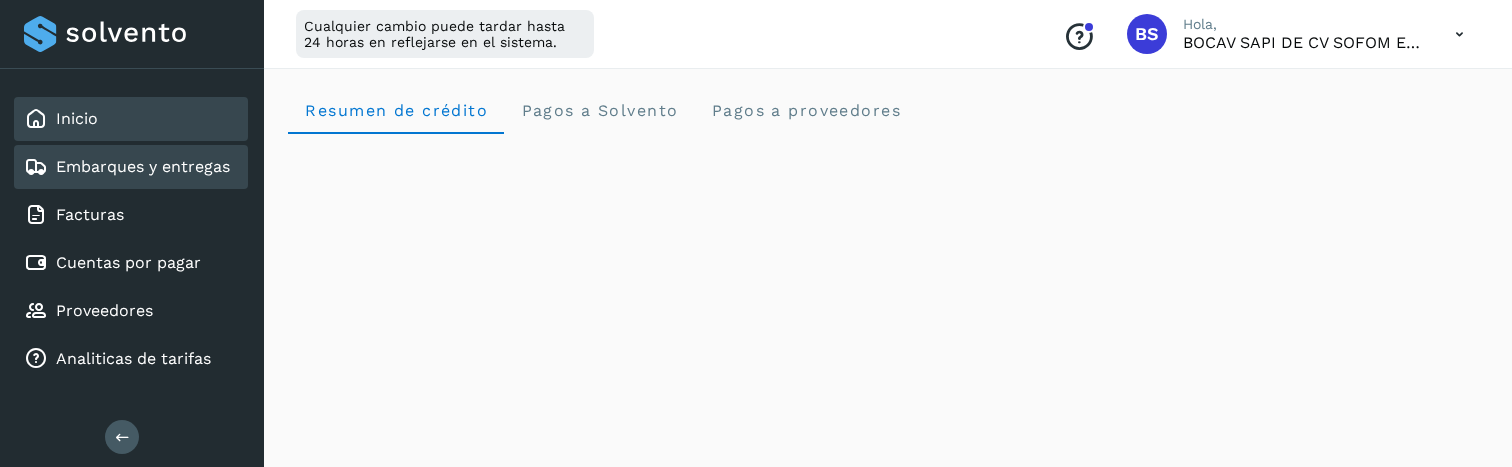 click on "Embarques y entregas" at bounding box center [143, 166] 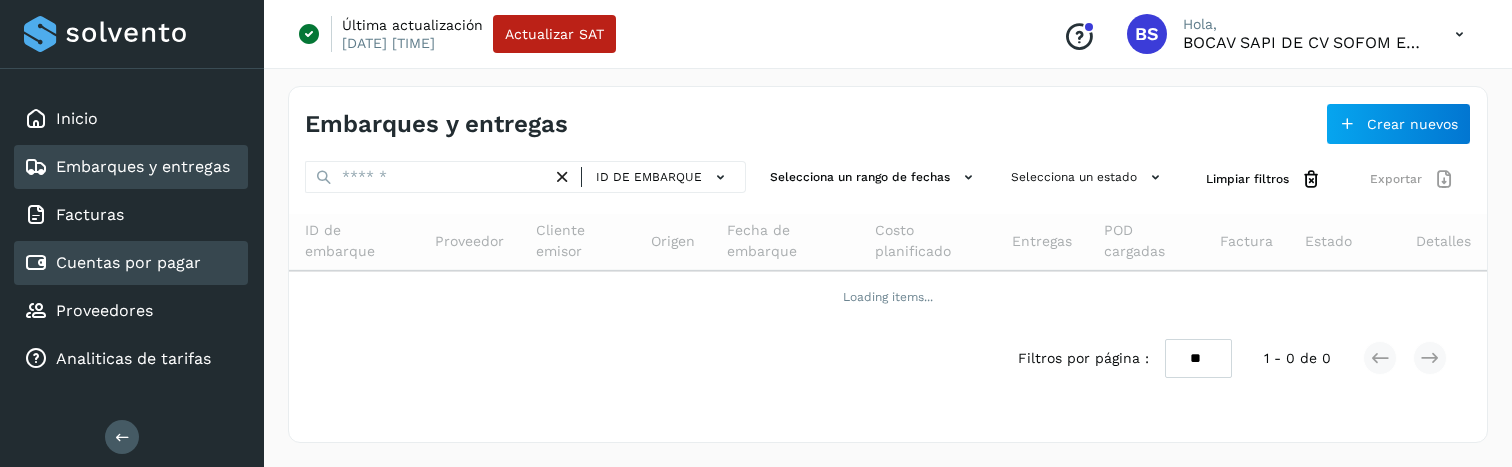 click on "Cuentas por pagar" 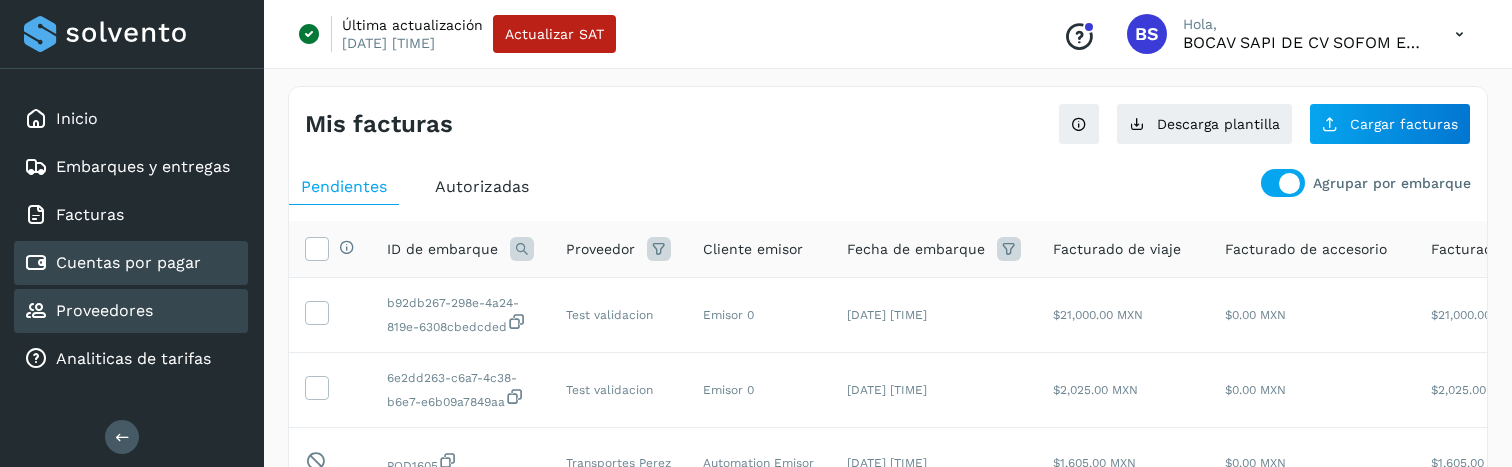 click on "Proveedores" 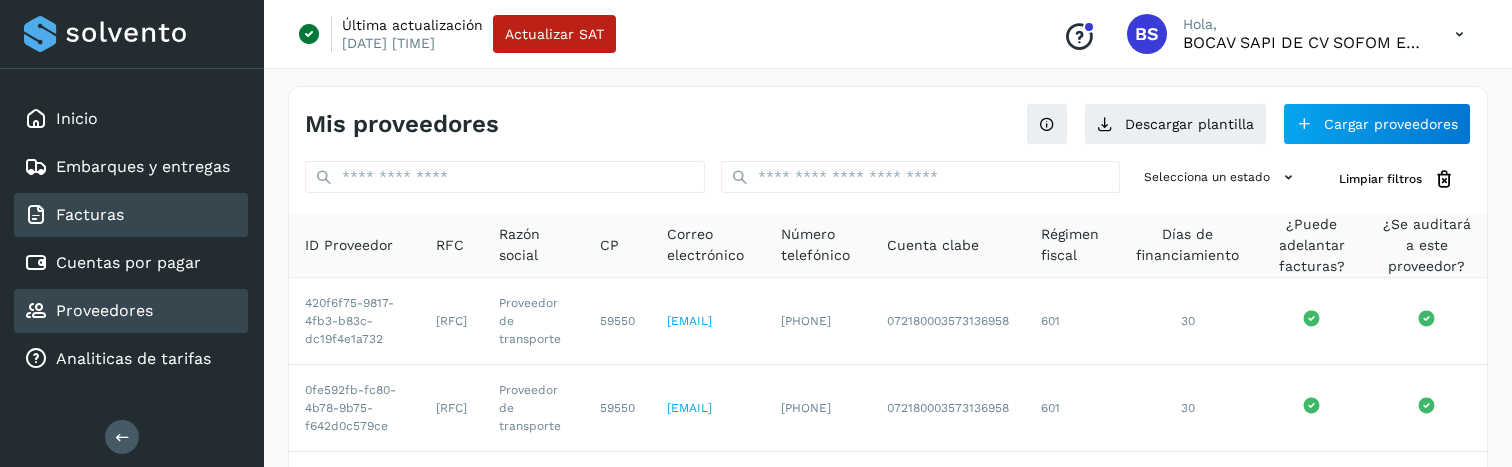 click on "Facturas" 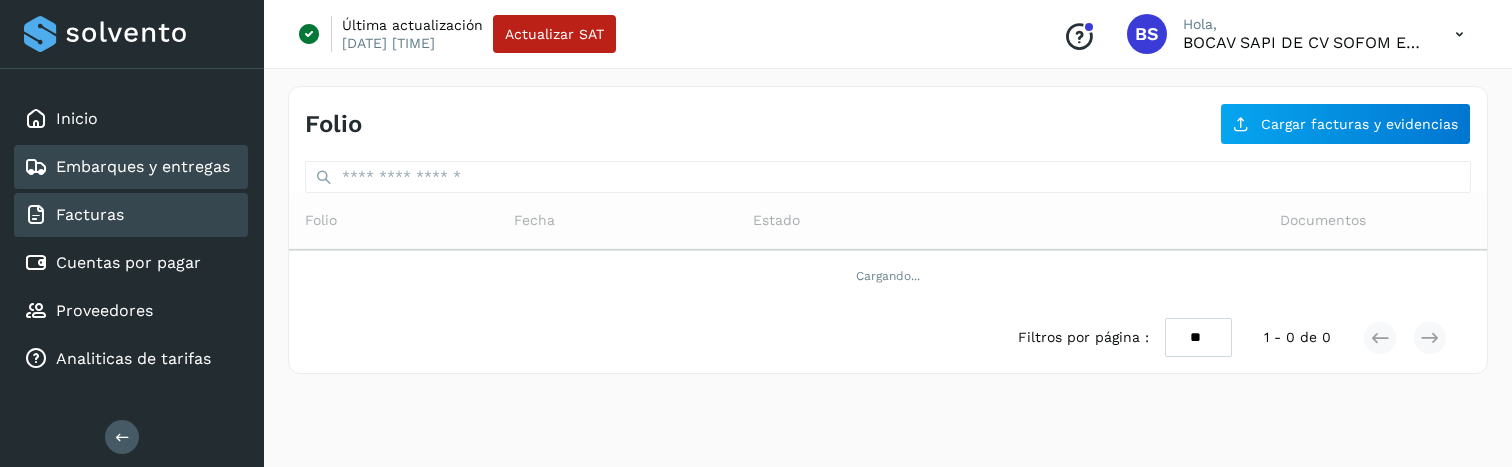 click on "Embarques y entregas" at bounding box center (143, 166) 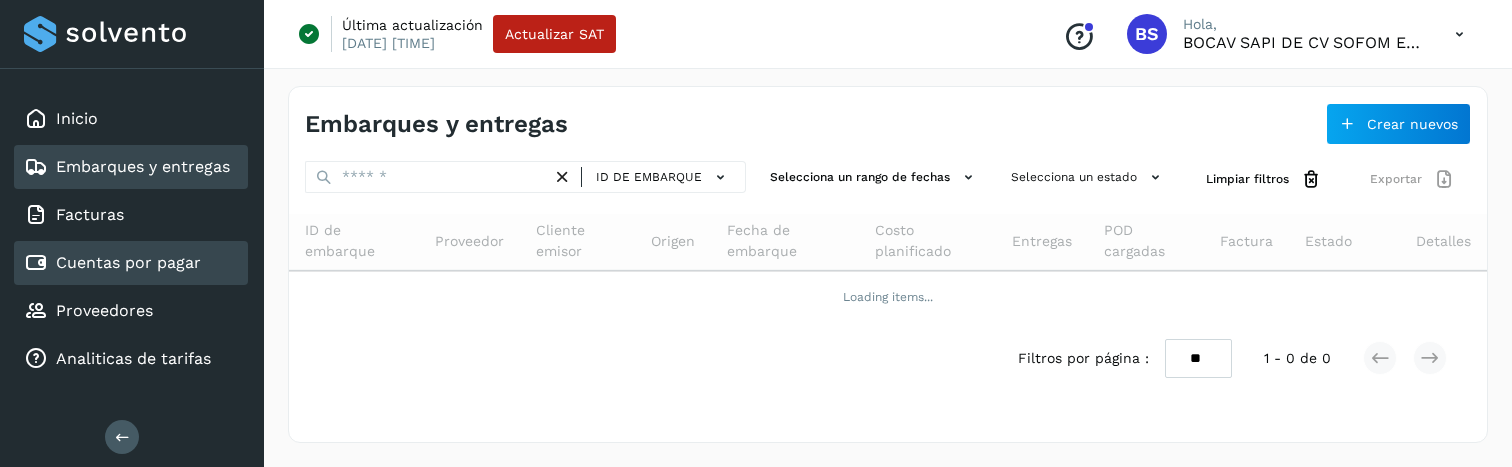 click on "Cuentas por pagar" 